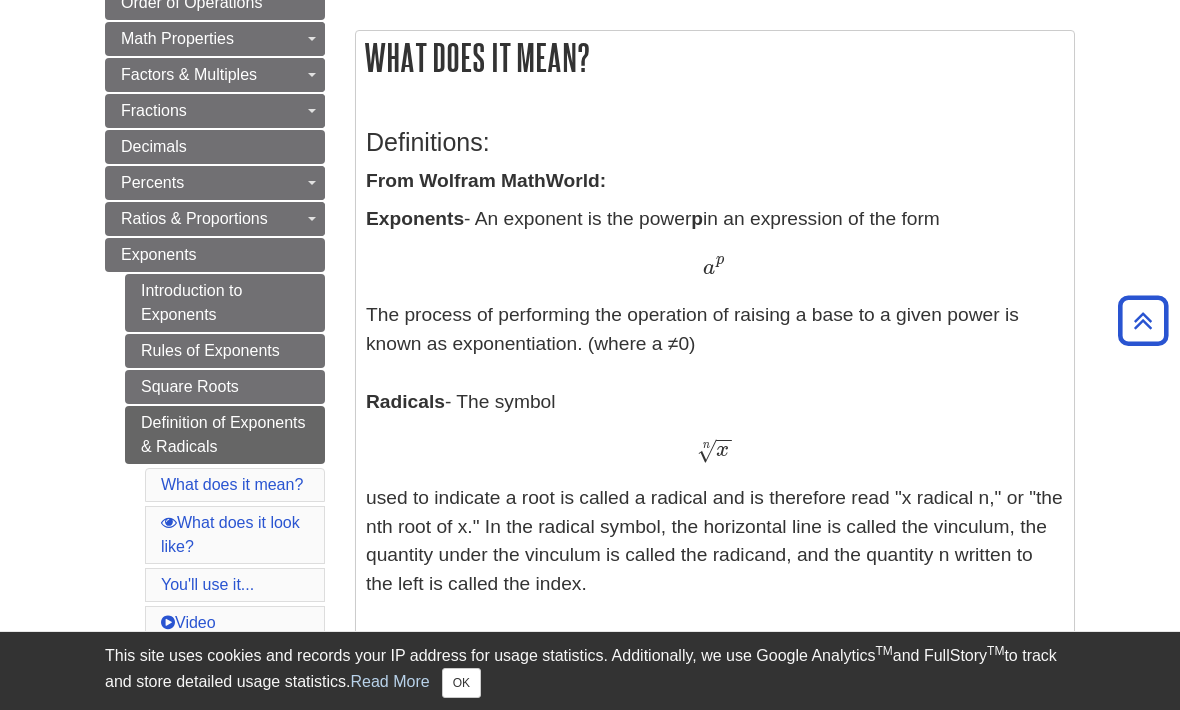 scroll, scrollTop: 333, scrollLeft: 0, axis: vertical 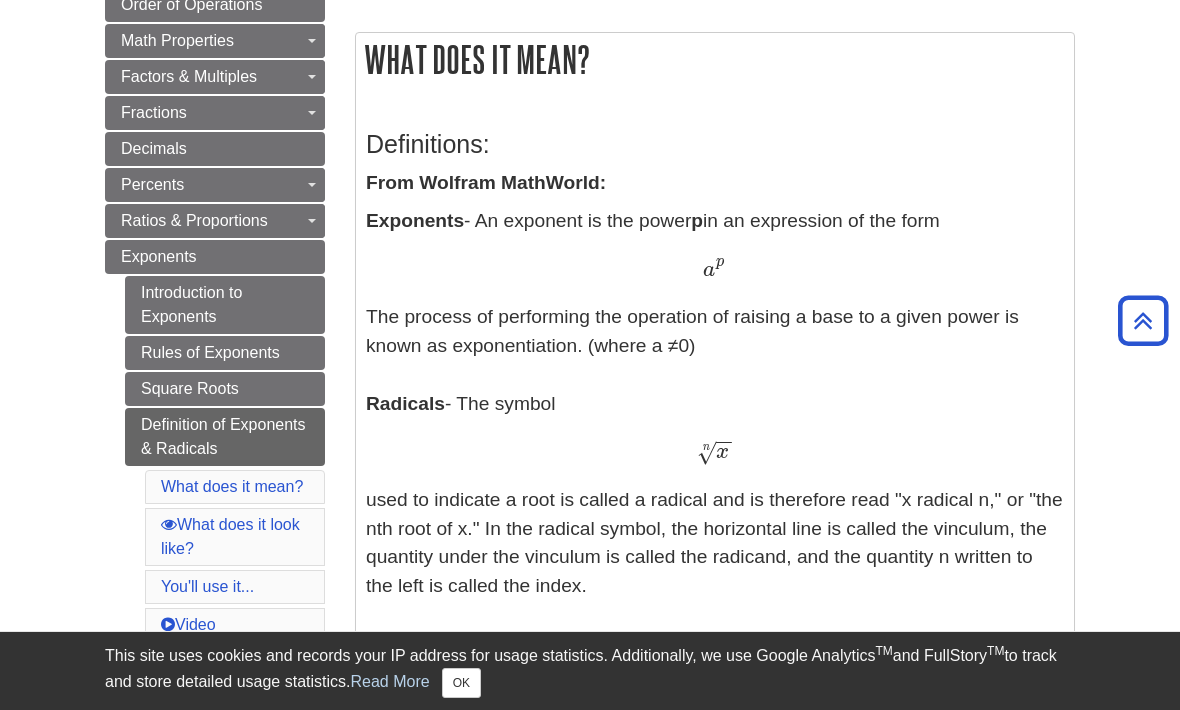 click on "Square Roots" at bounding box center (225, 389) 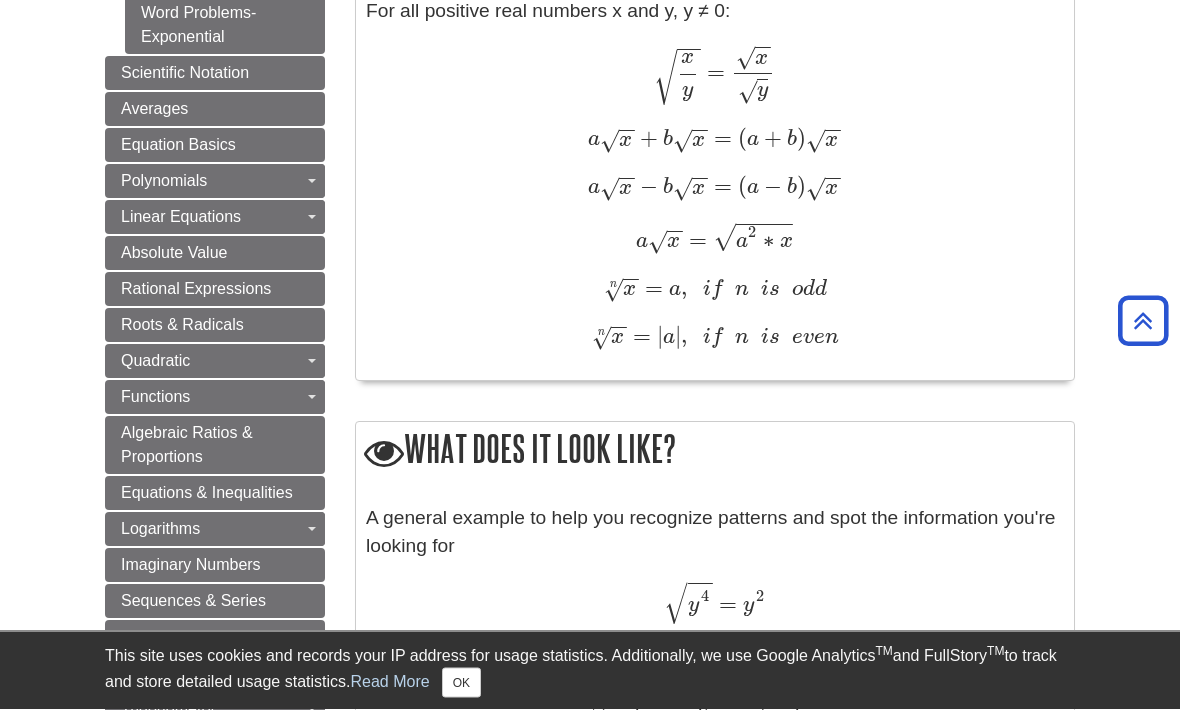 scroll, scrollTop: 1129, scrollLeft: 0, axis: vertical 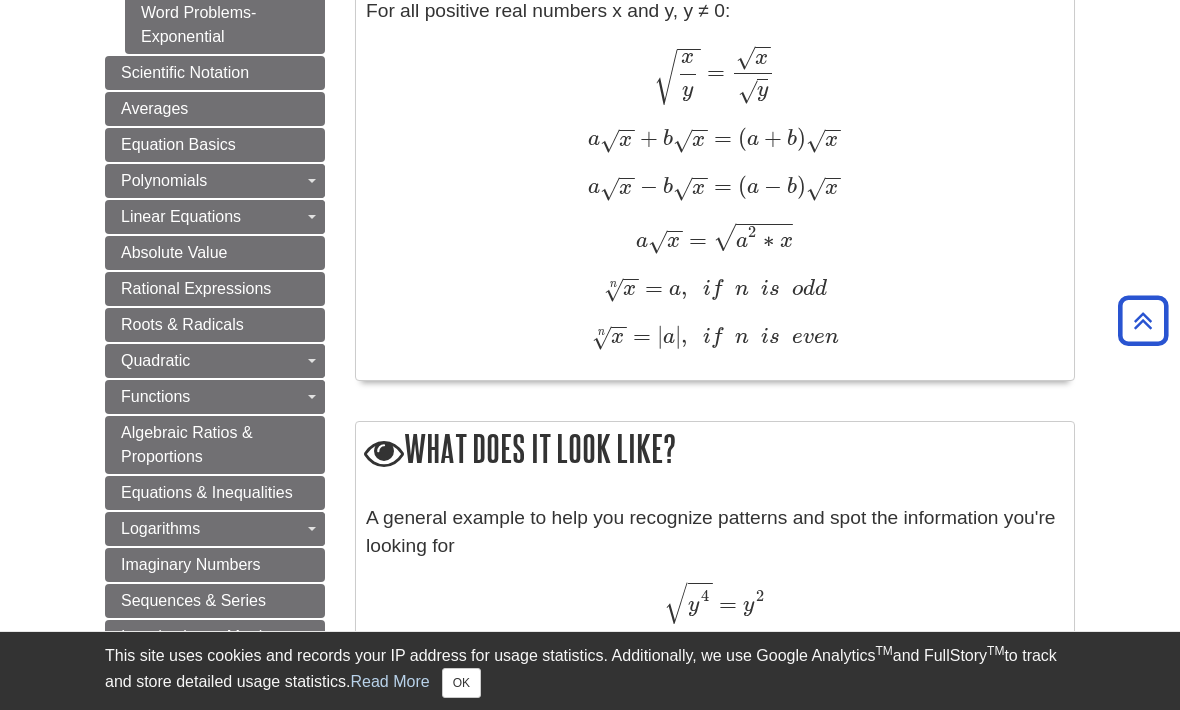 click on "Absolute Value" at bounding box center (215, 253) 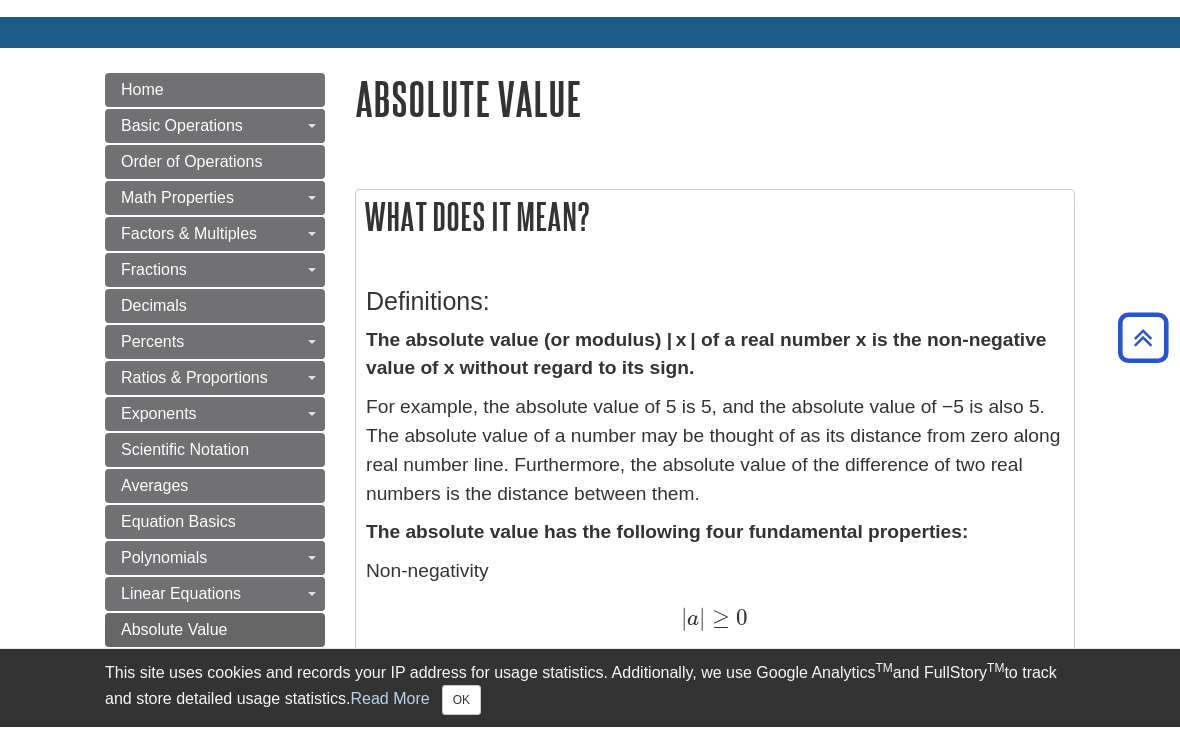 scroll, scrollTop: 0, scrollLeft: 0, axis: both 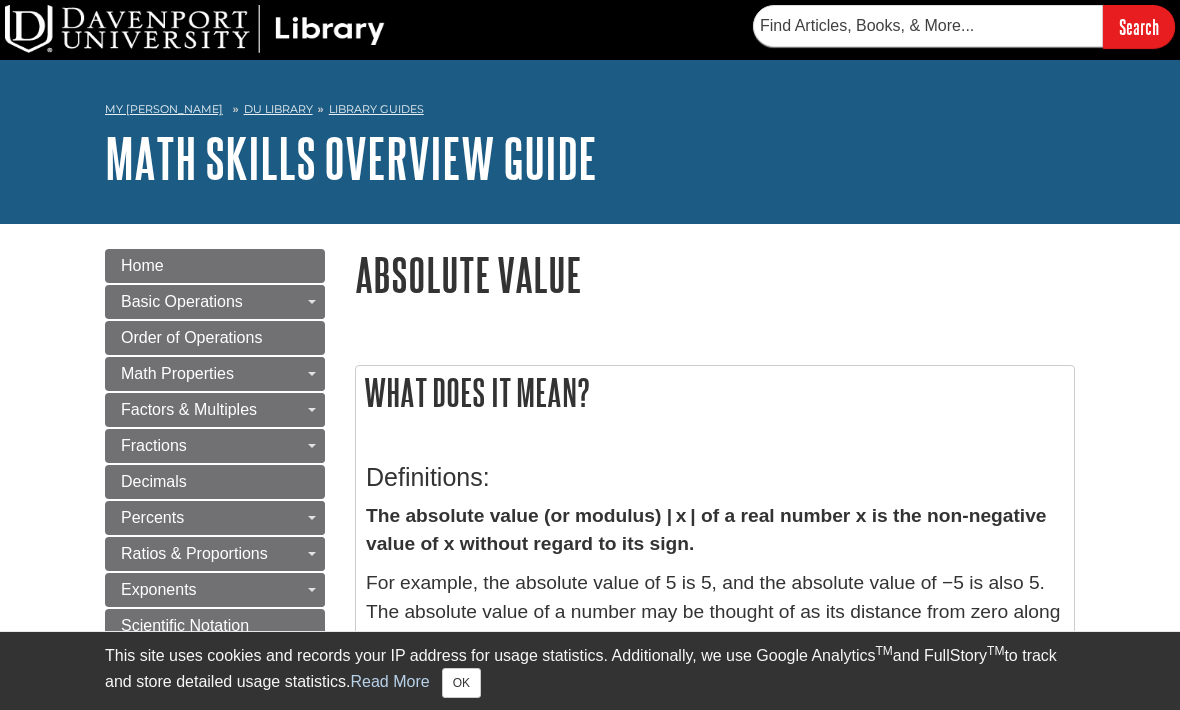 click on "Home" at bounding box center (215, 266) 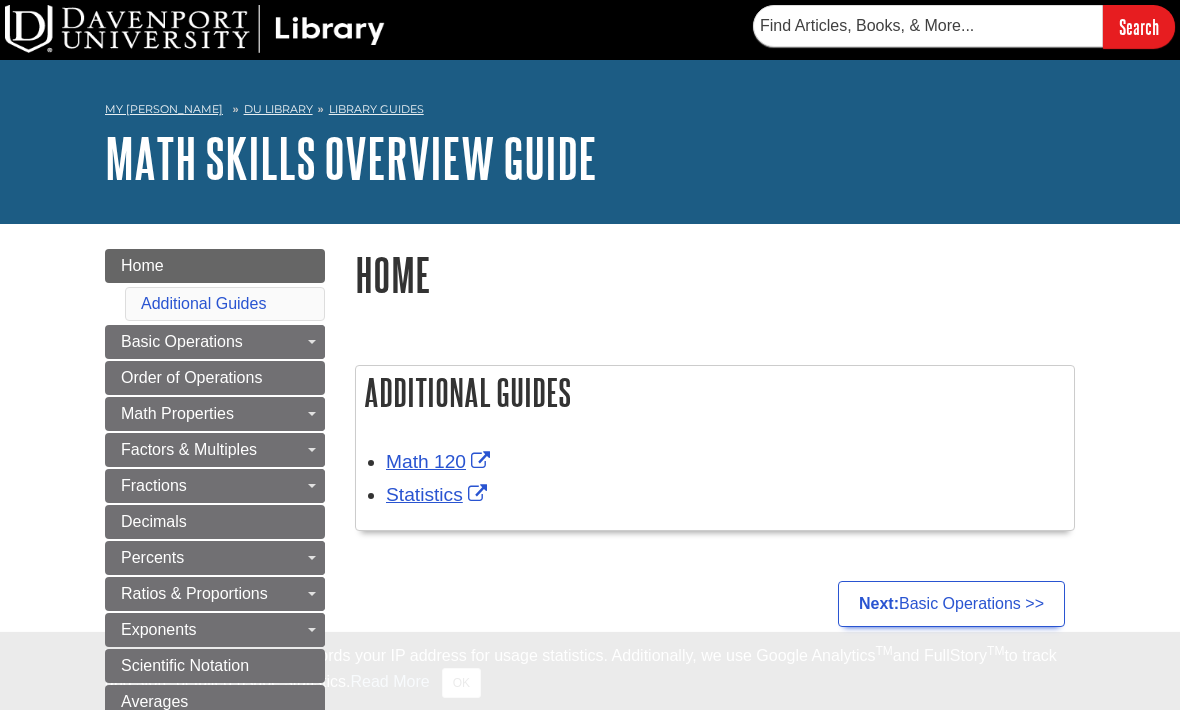 scroll, scrollTop: 0, scrollLeft: 0, axis: both 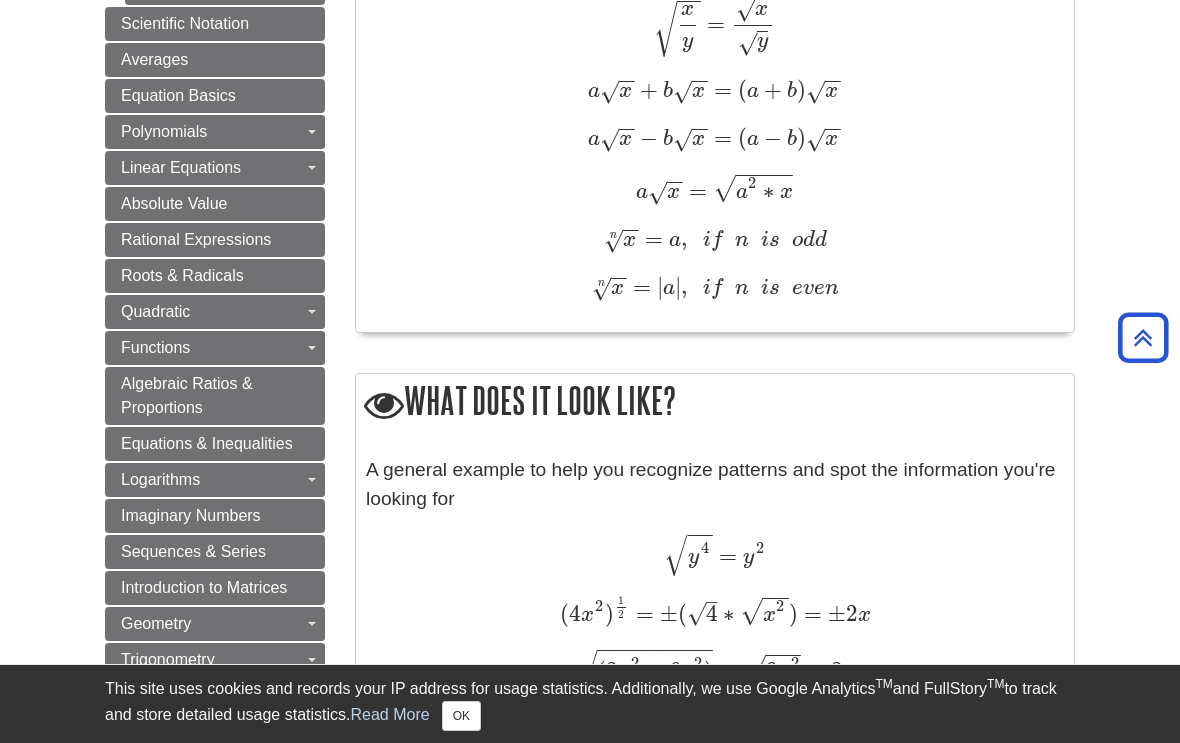 click on "Roots & Radicals" at bounding box center (215, 276) 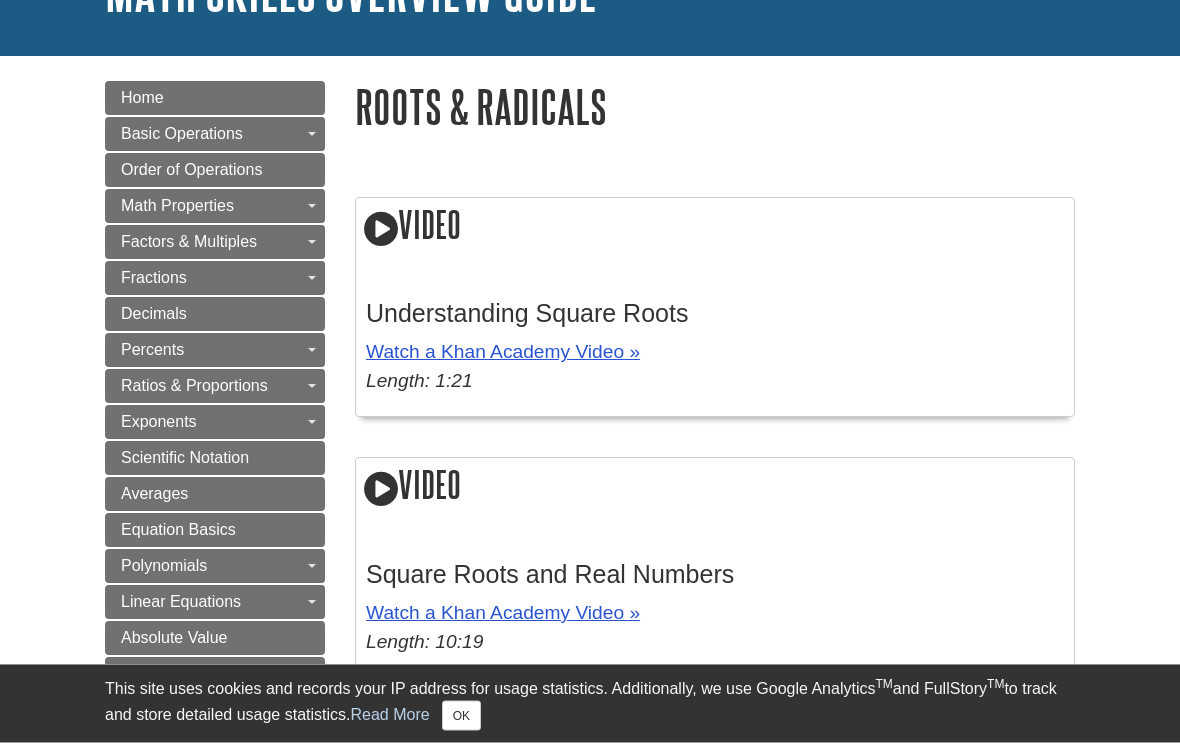 scroll, scrollTop: 206, scrollLeft: 0, axis: vertical 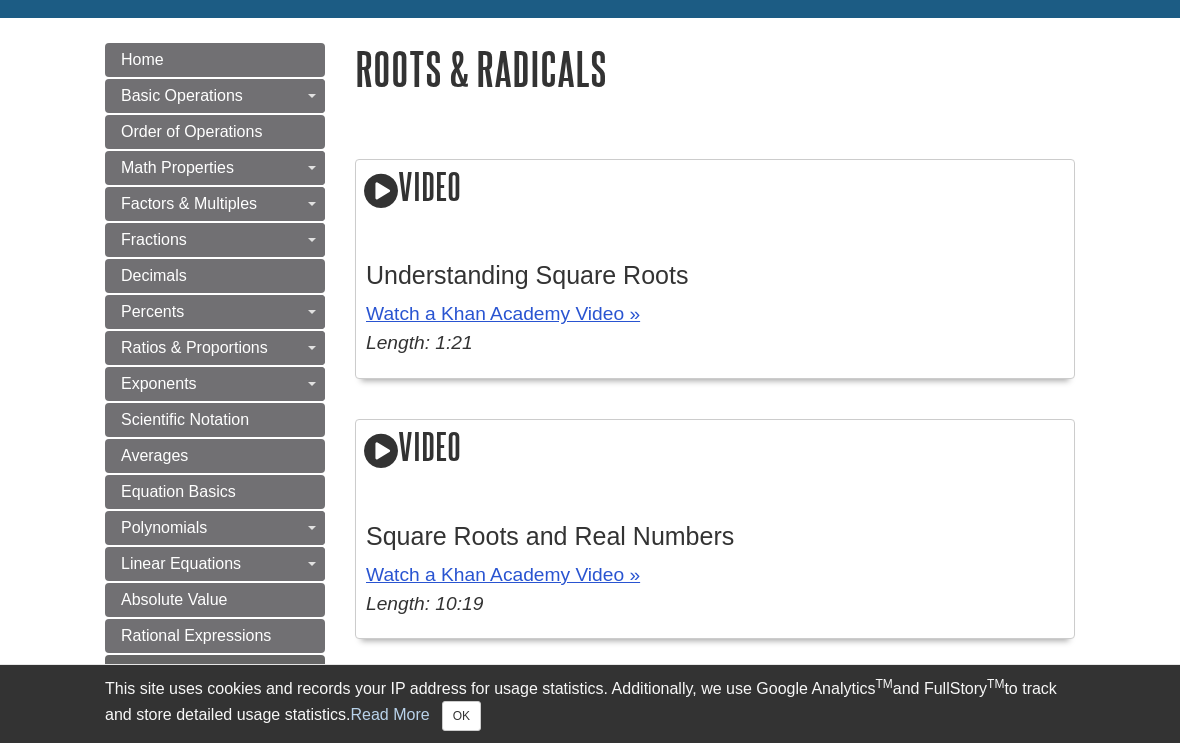 click on "Watch a Khan Academy Video »" at bounding box center (503, 313) 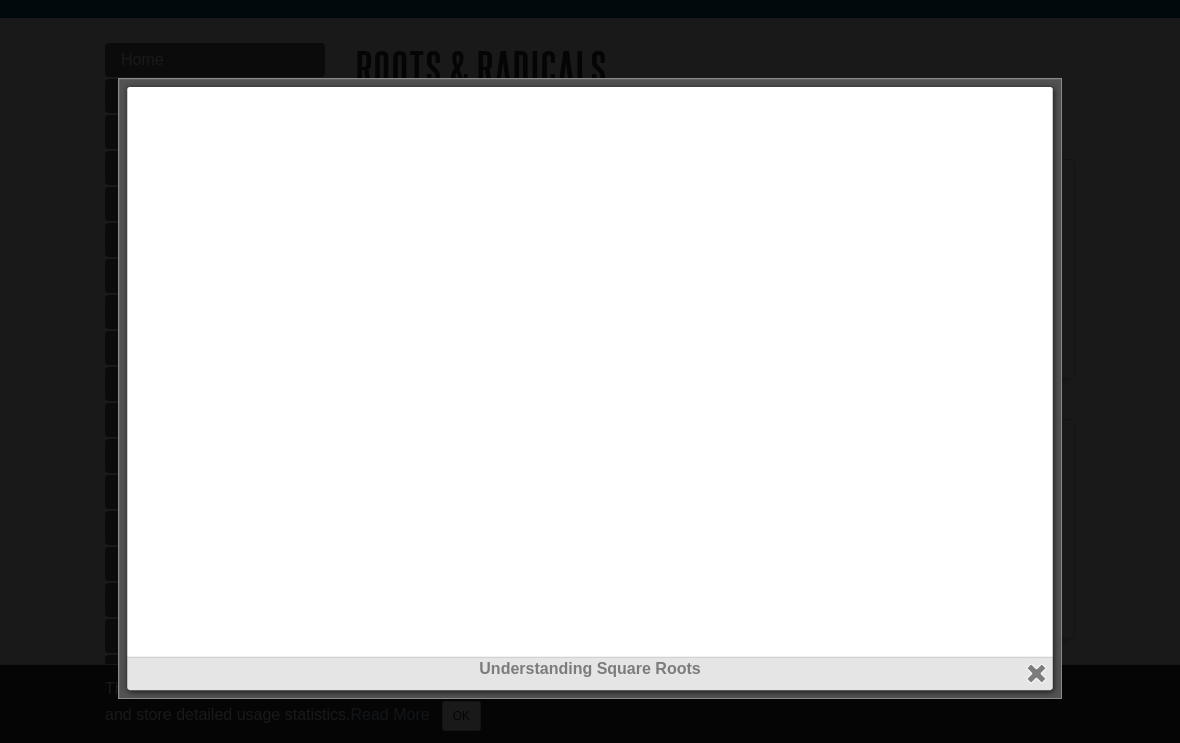 click on "close" at bounding box center [1036, 673] 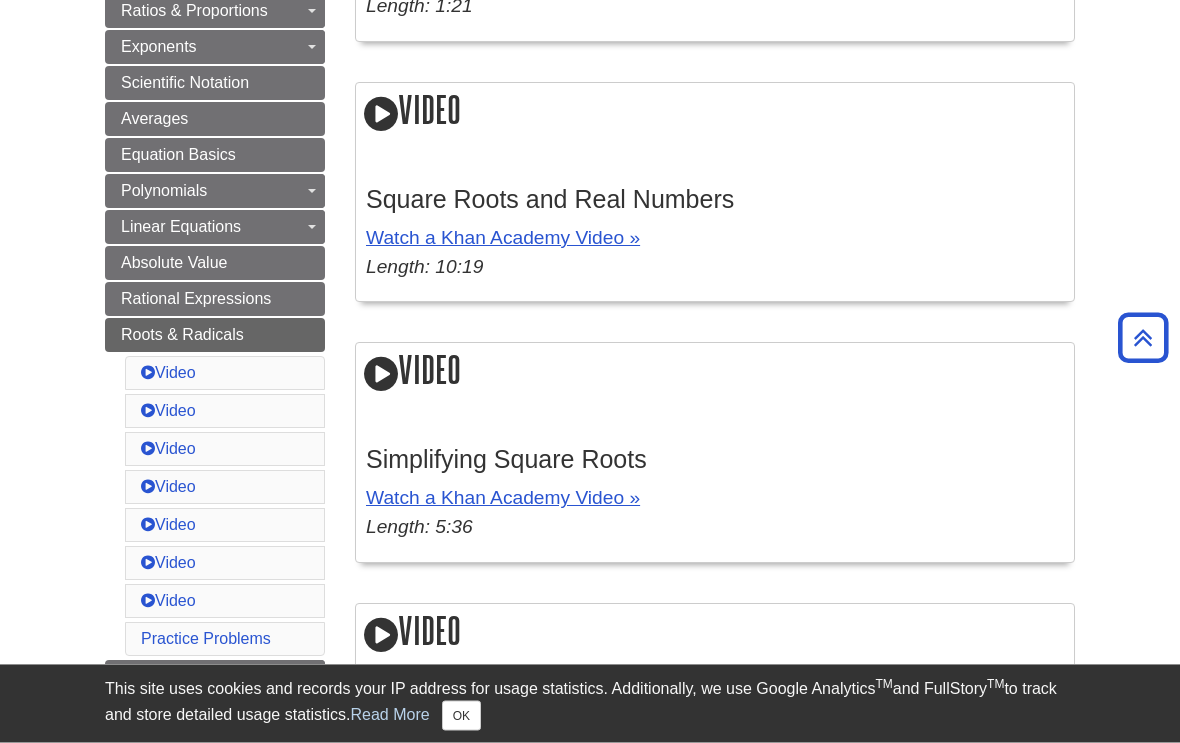 scroll, scrollTop: 543, scrollLeft: 0, axis: vertical 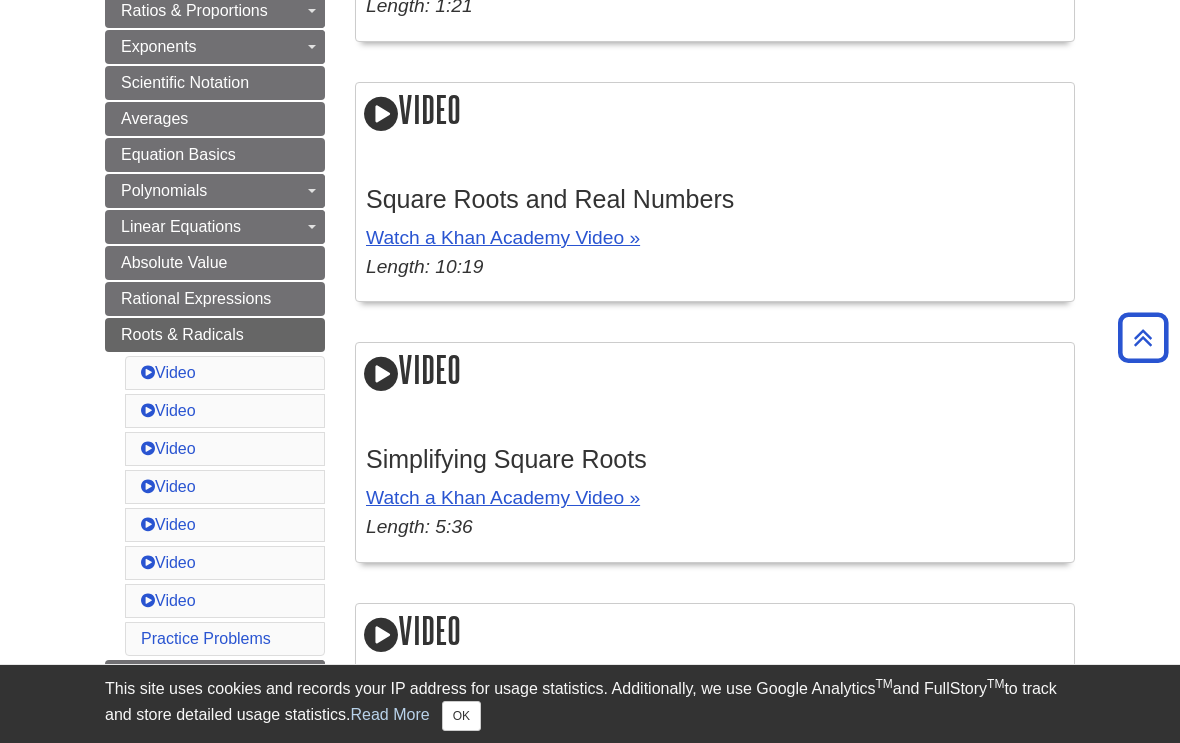 click on "Absolute Value" at bounding box center [215, 263] 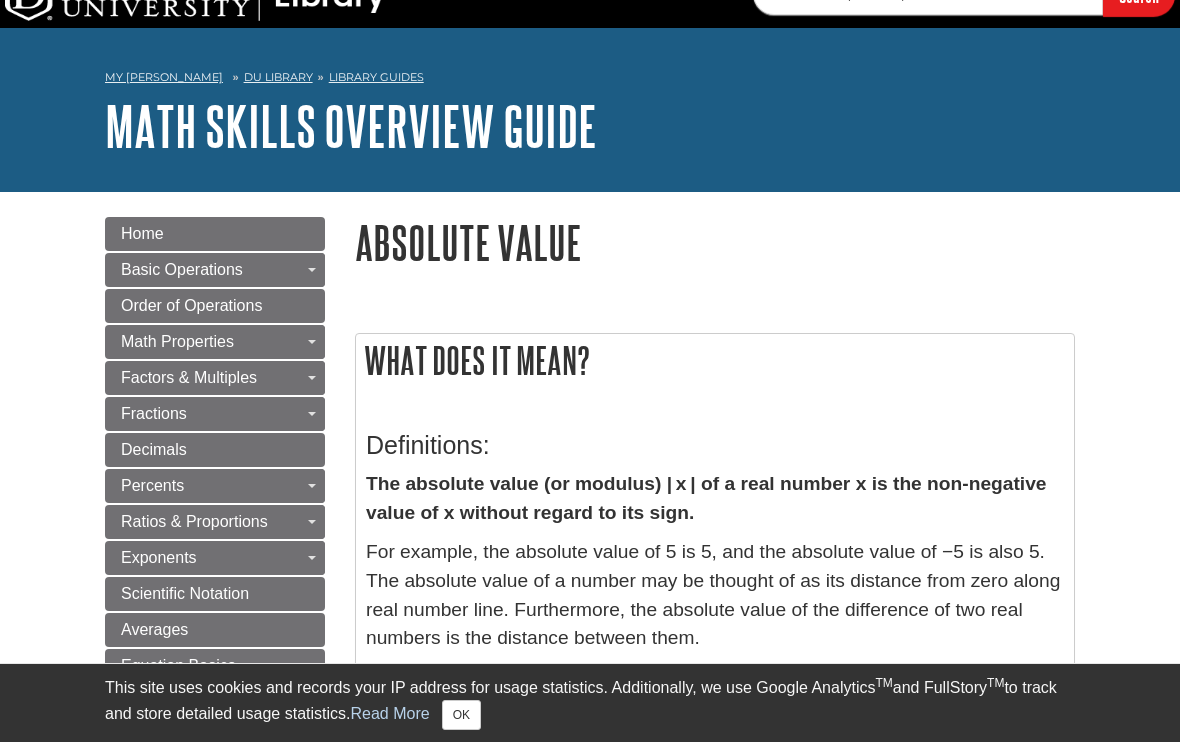 scroll, scrollTop: 32, scrollLeft: 0, axis: vertical 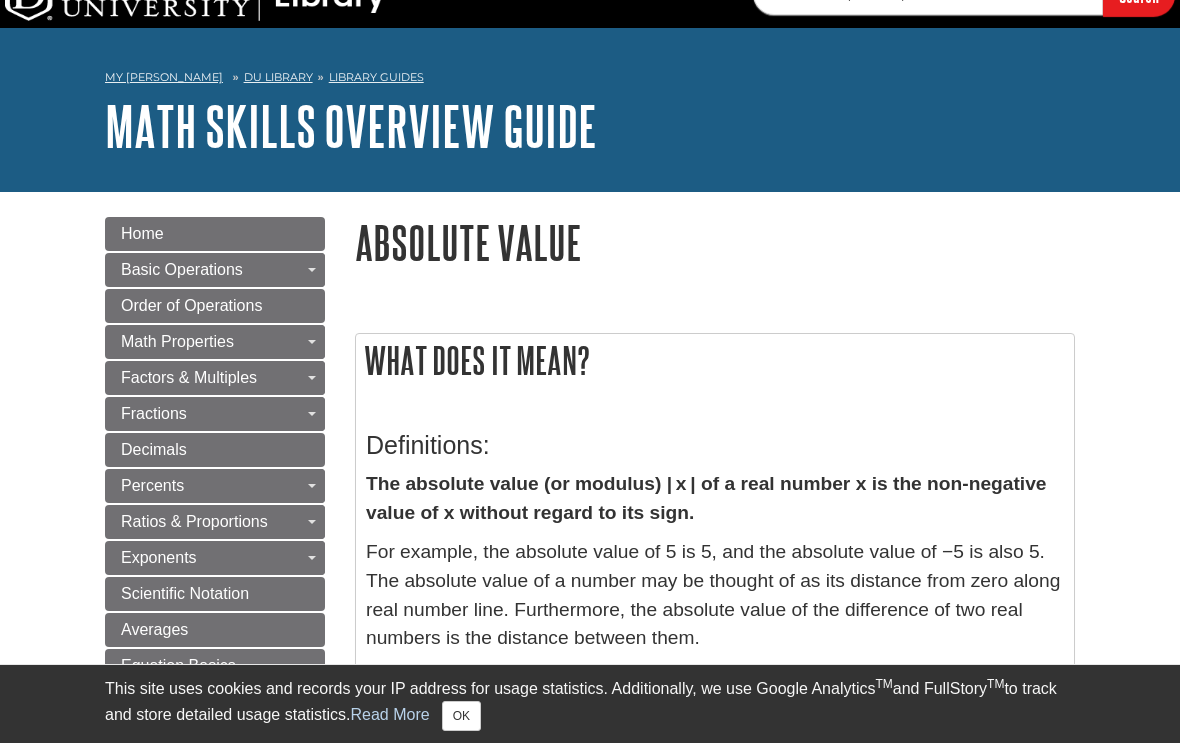 click on "Toggle Dropdown" at bounding box center [311, 342] 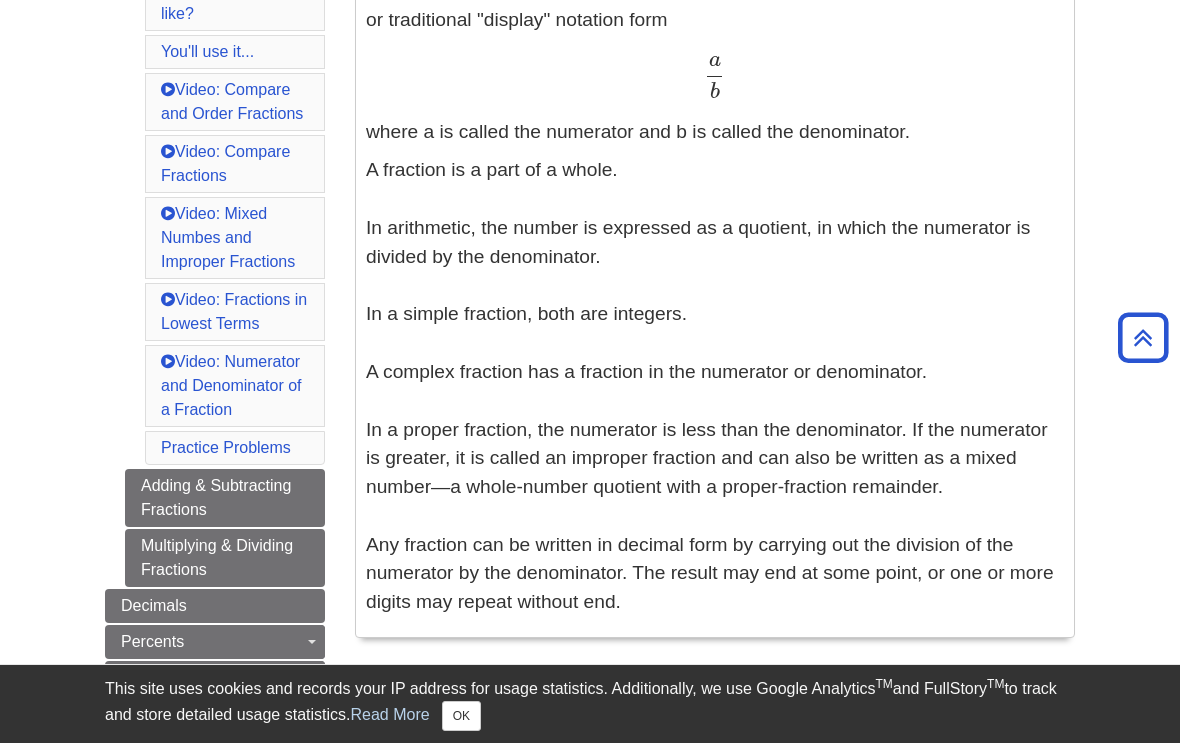 scroll, scrollTop: 592, scrollLeft: 0, axis: vertical 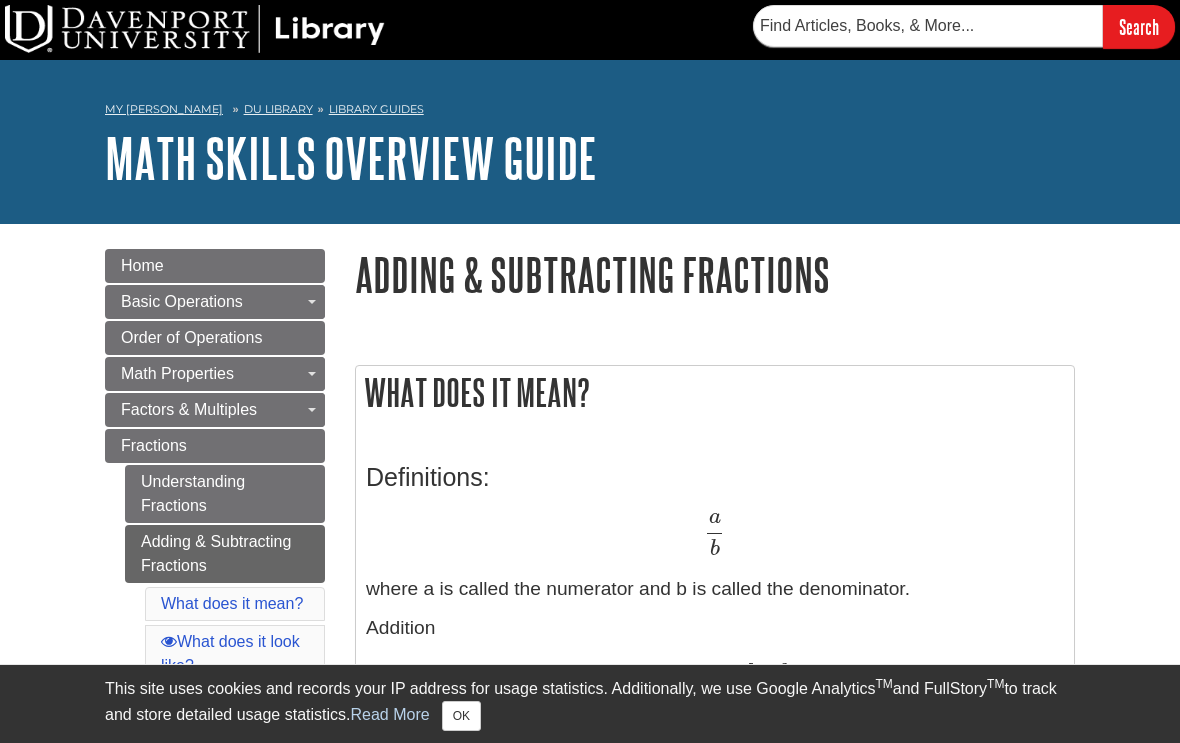 click on "OK" at bounding box center (461, 716) 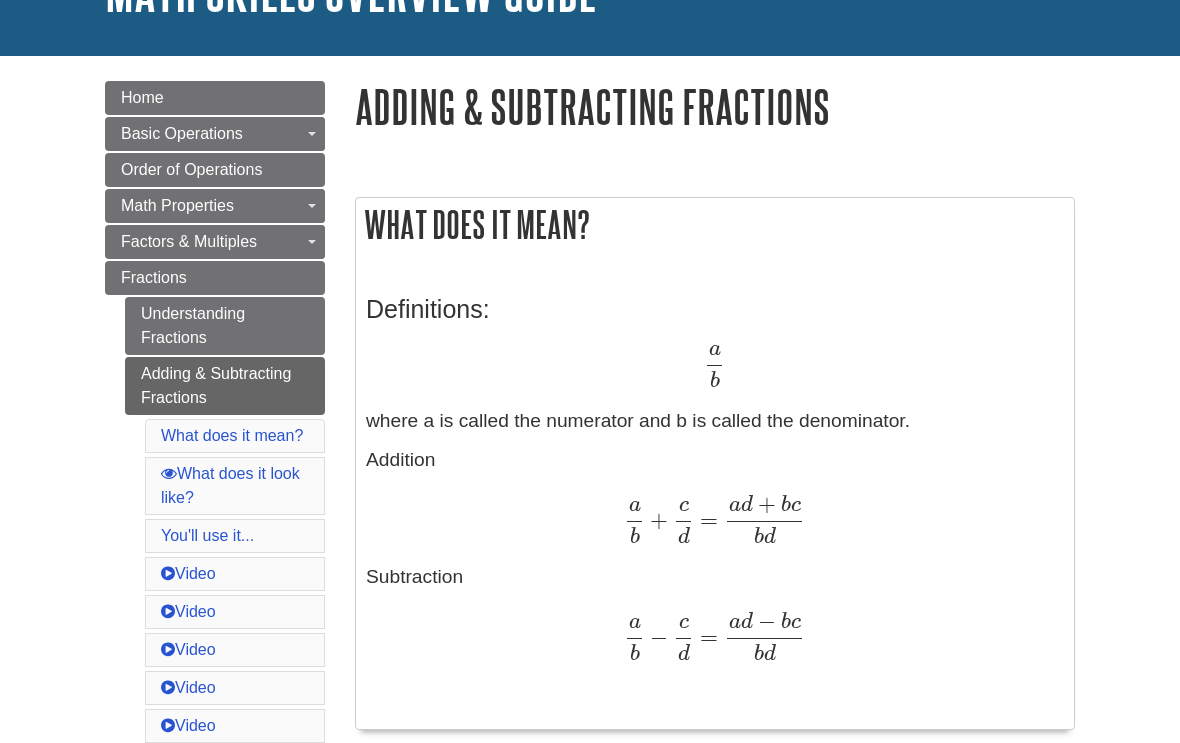 scroll, scrollTop: 168, scrollLeft: 0, axis: vertical 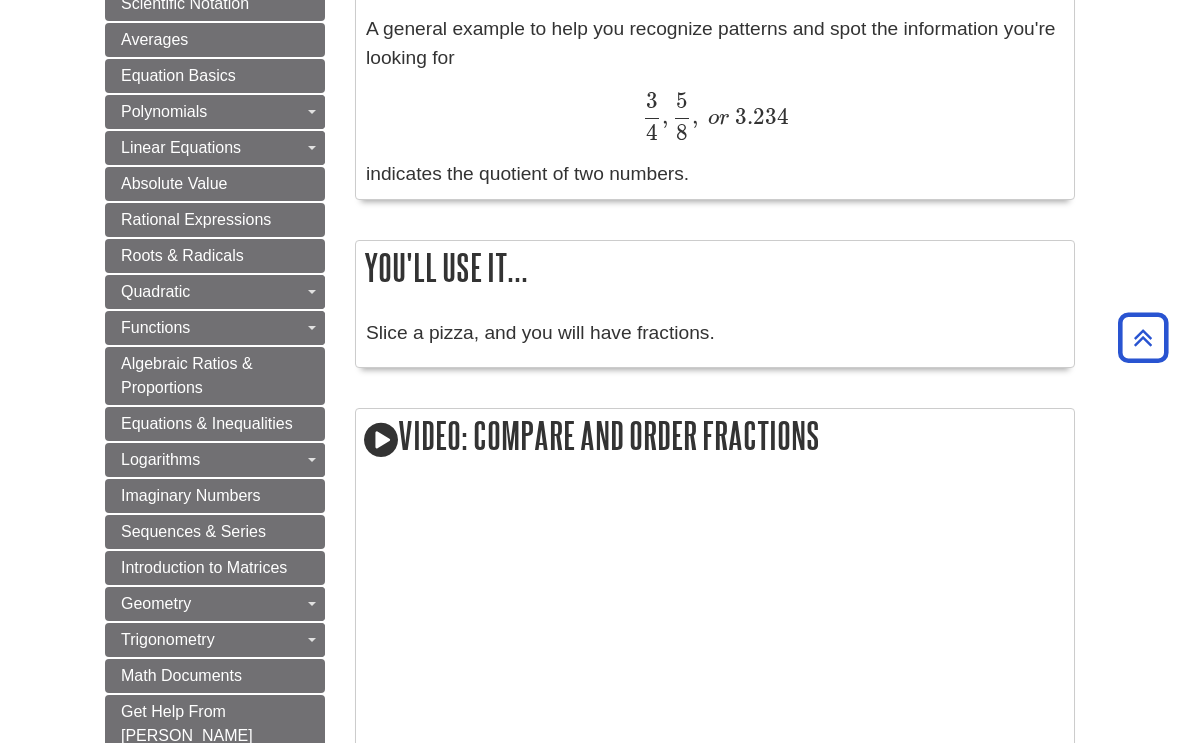 click on "Equations & Inequalities" at bounding box center (207, 423) 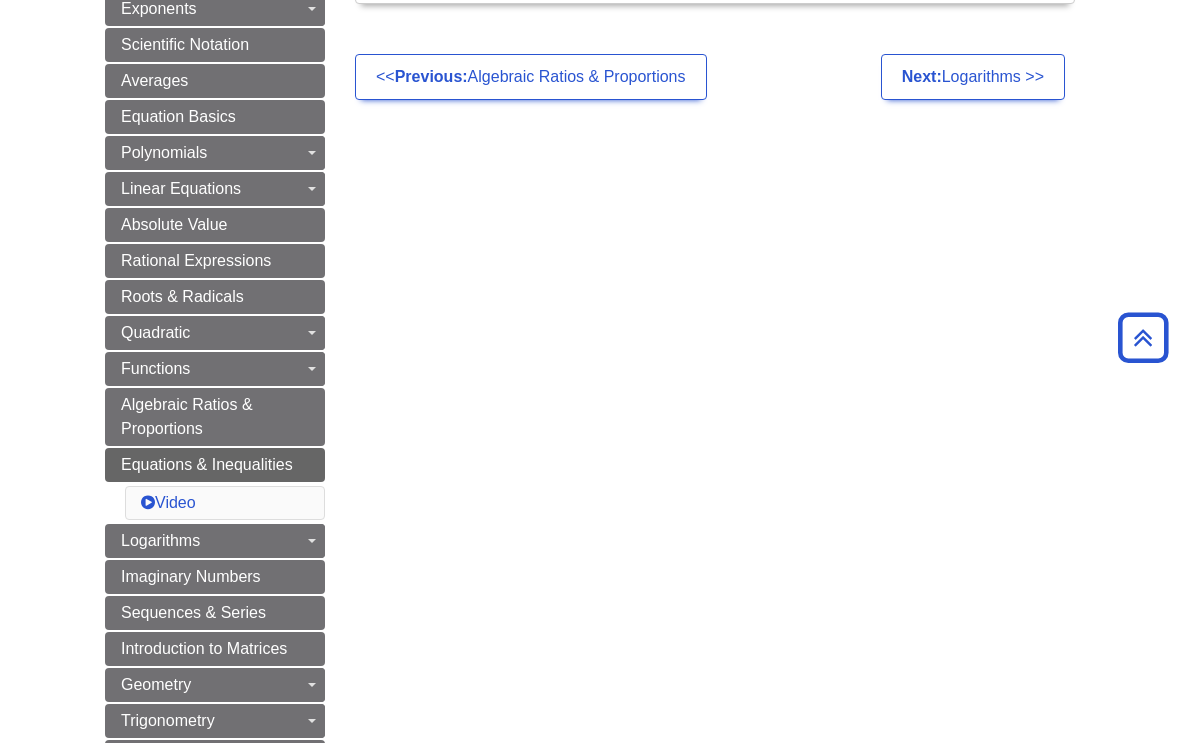 scroll, scrollTop: 555, scrollLeft: 0, axis: vertical 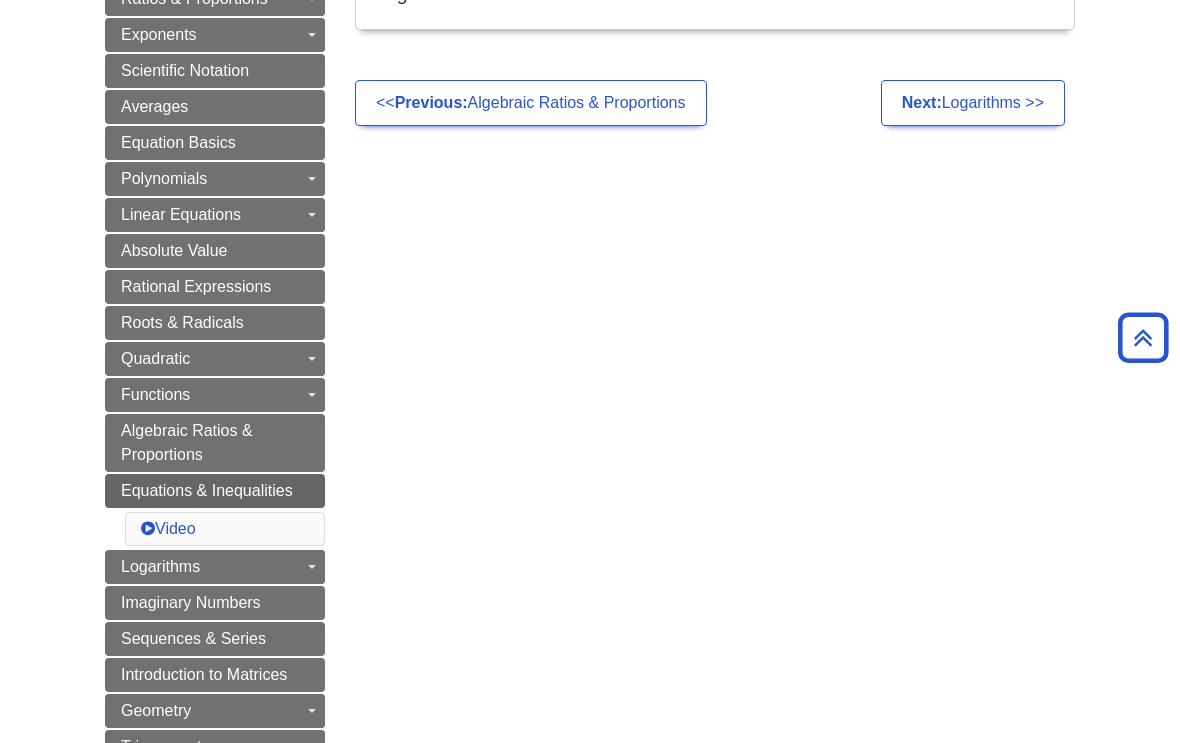 click on "Menu
Home Basic Operations Toggle Dropdown Negative Numbers  Number Sets  Adding and Subtracting Whole Numbers  Multiplying and Dividing Positive and Negative Whole Numbers  Dividing by Zero  Adding Integers with Different Signs  Order of Operations Math Properties Toggle Dropdown Commutative Property  Associative Property  Distributive Property  Identity Property  Inverse Property  Factors & Multiples Toggle Dropdown Prime Factorization  Least Common Multiple  Greatest Common Divisor  Fractions Toggle Dropdown Understanding Fractions  Adding & Subtracting Fractions  Multiplying & Dividing Fractions  Decimals Percents Toggle Dropdown Converting Percentages  Solving Percentages  Ratios & Proportions Toggle Dropdown Understanding Ratios & Proportions  Using Conversion Ratios  Exponents Toggle Dropdown Introduction to Exponents  Rules of Exponents  Square Roots  Definition of Exponents & Radicals  Averages" at bounding box center (590, 289) 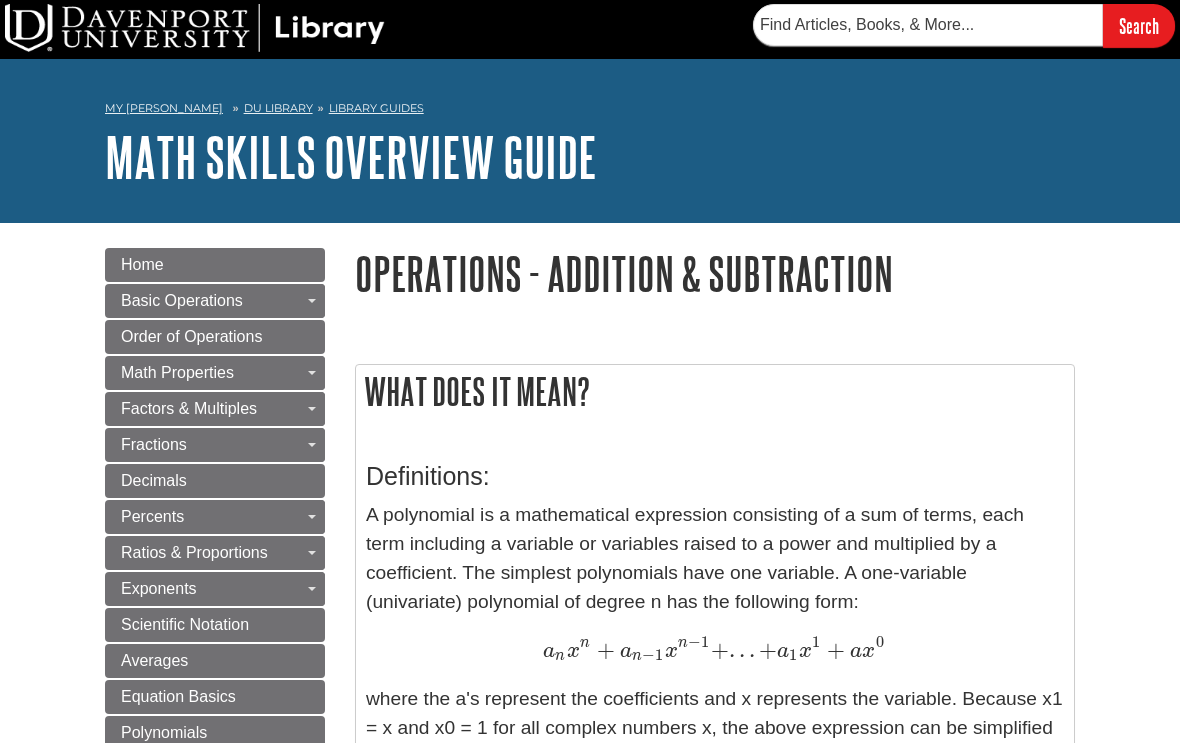scroll, scrollTop: 0, scrollLeft: 0, axis: both 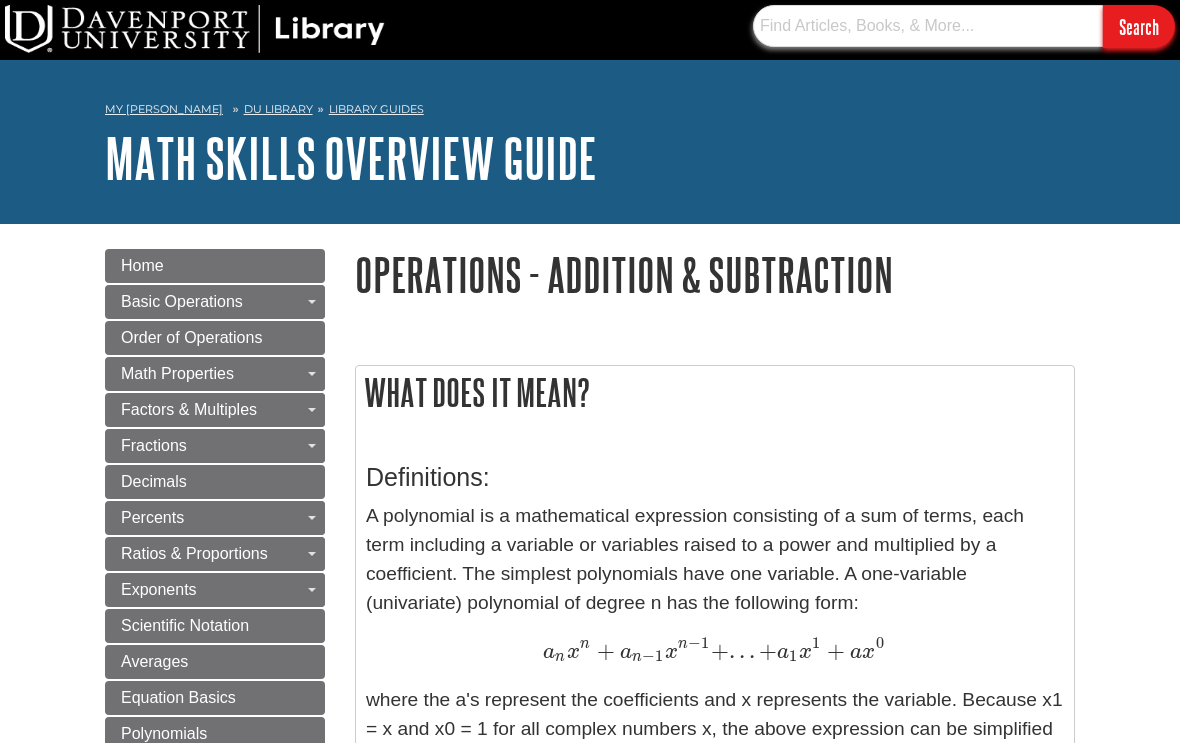 click at bounding box center [928, 26] 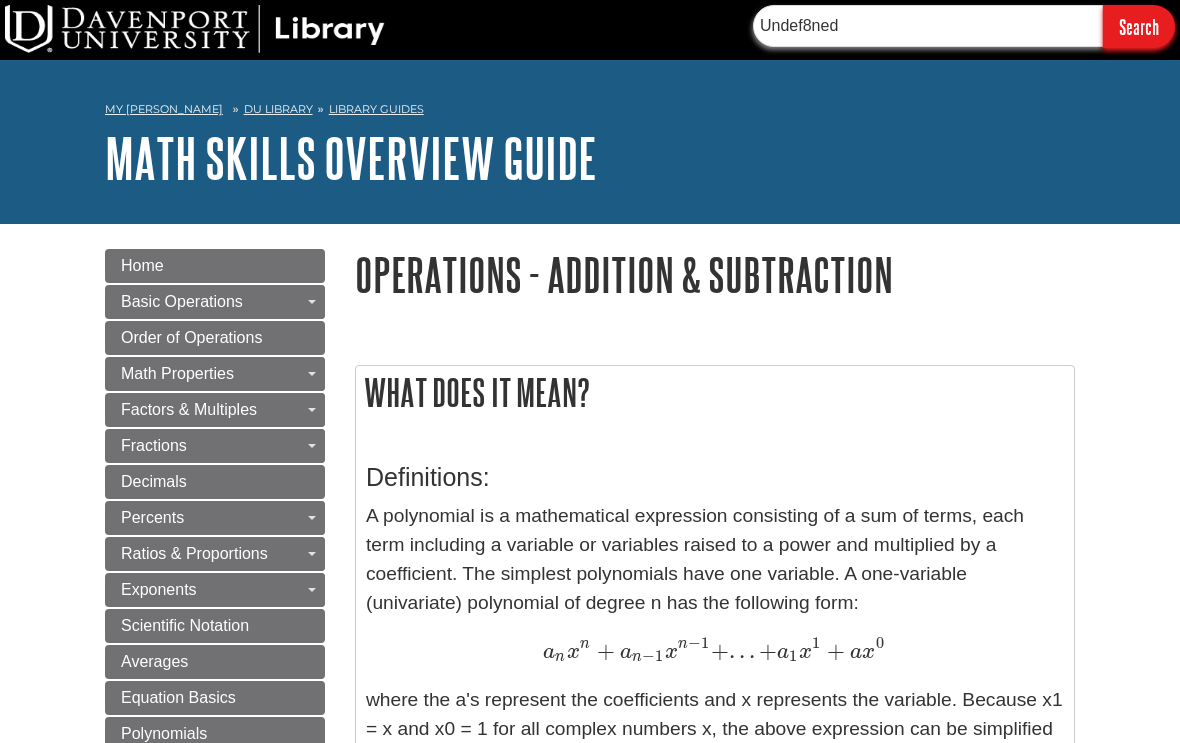 click on "Search" at bounding box center (1139, 26) 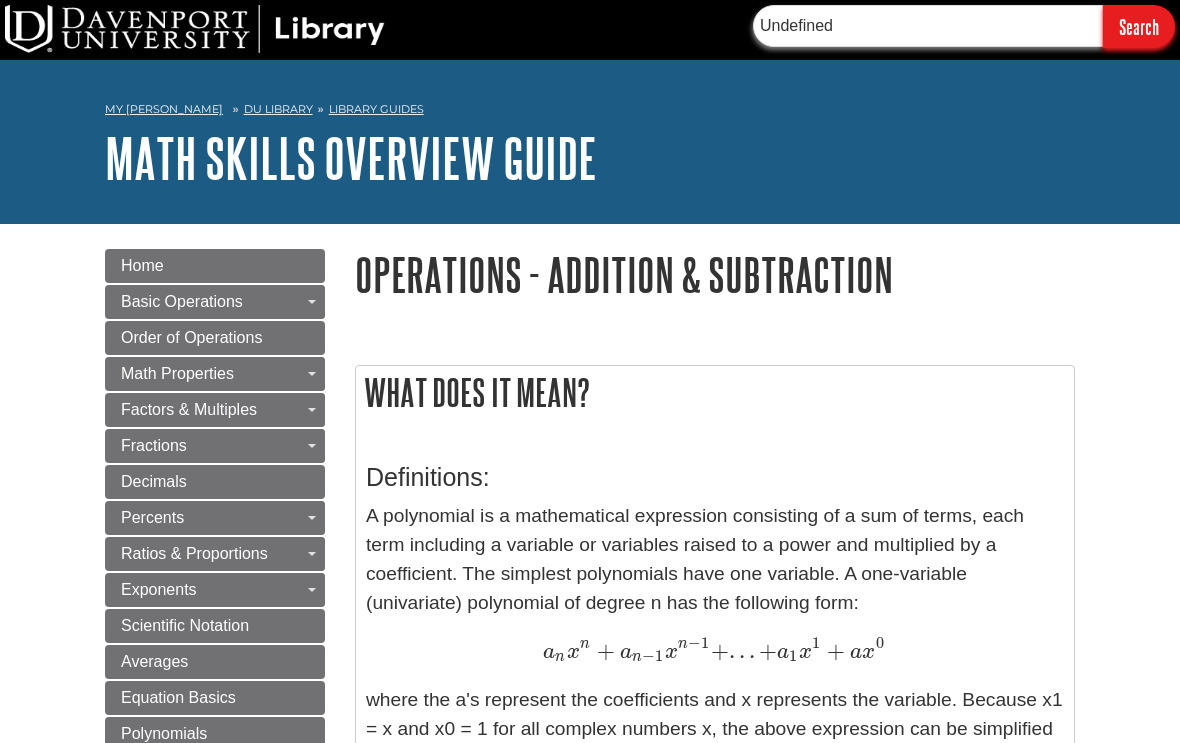 type on "Undefined" 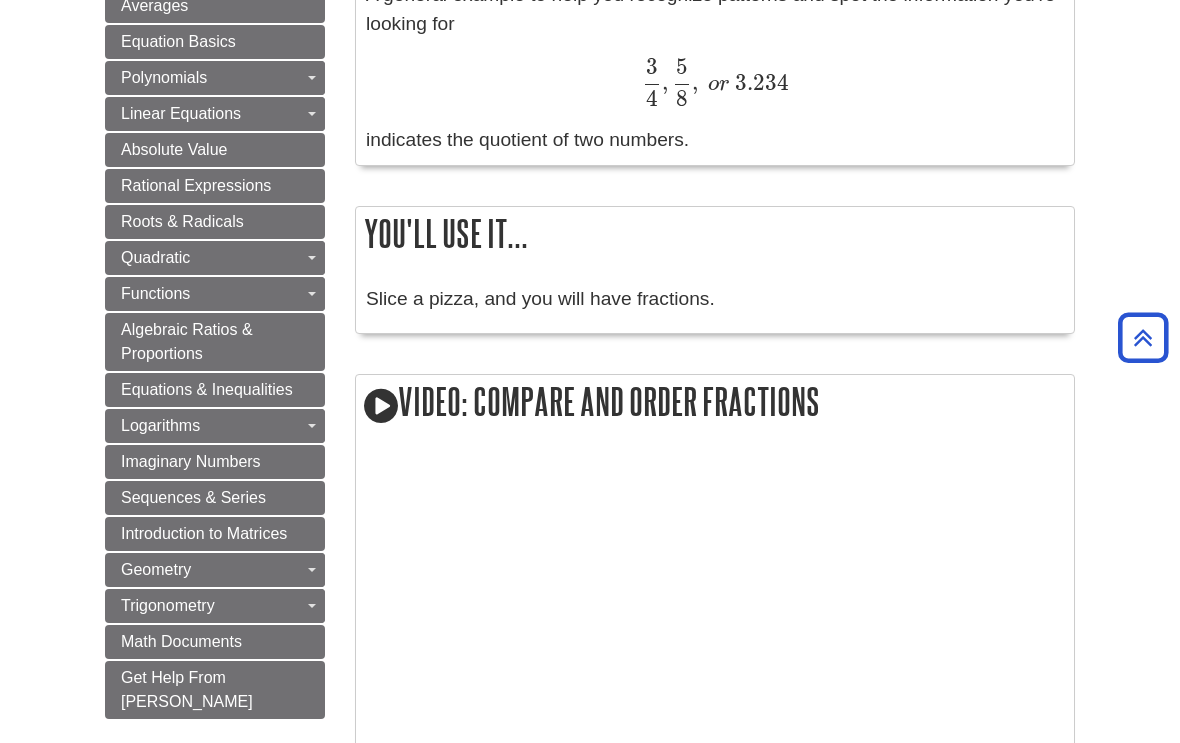scroll, scrollTop: 1372, scrollLeft: 0, axis: vertical 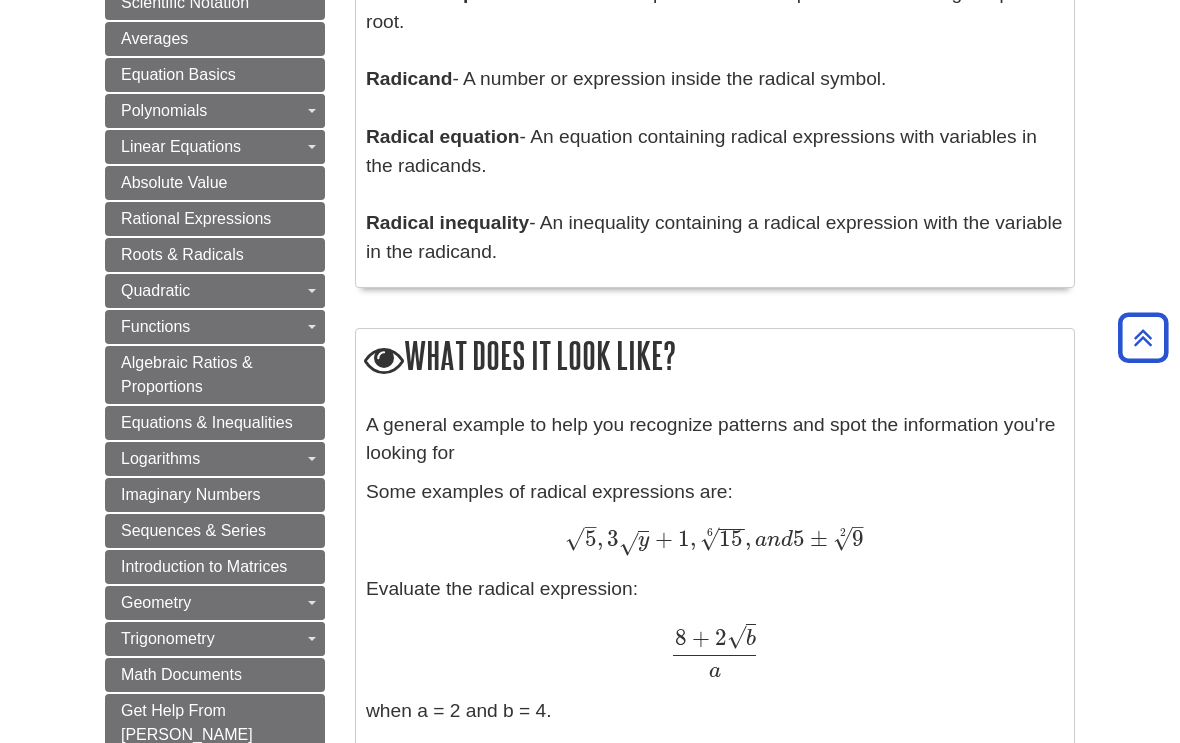 click on "Toggle Dropdown" at bounding box center (311, 327) 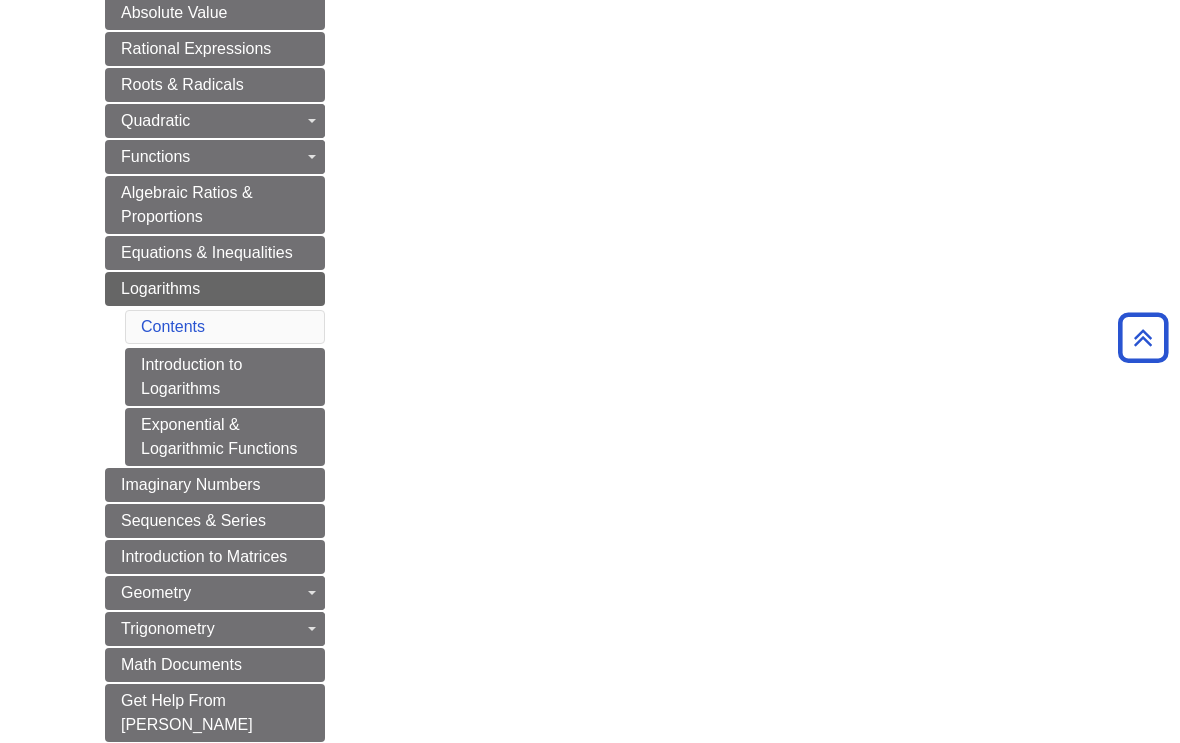 scroll, scrollTop: 798, scrollLeft: 0, axis: vertical 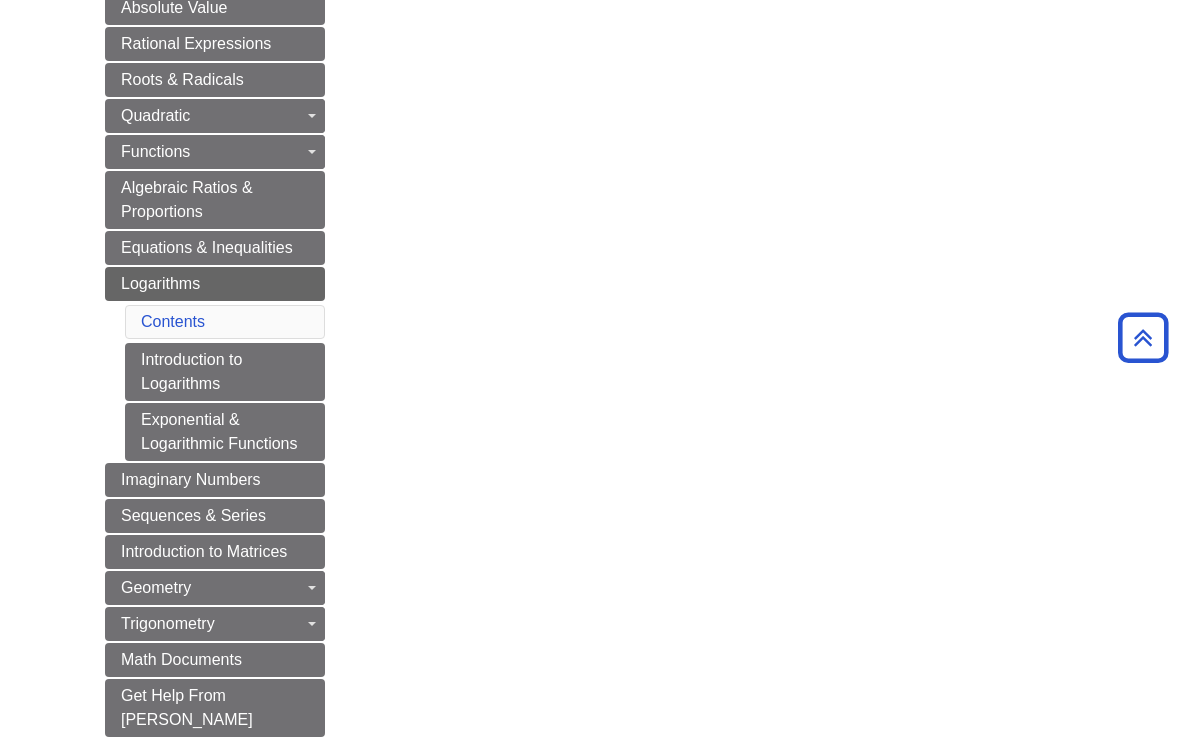 click on "Toggle Dropdown" at bounding box center (311, 624) 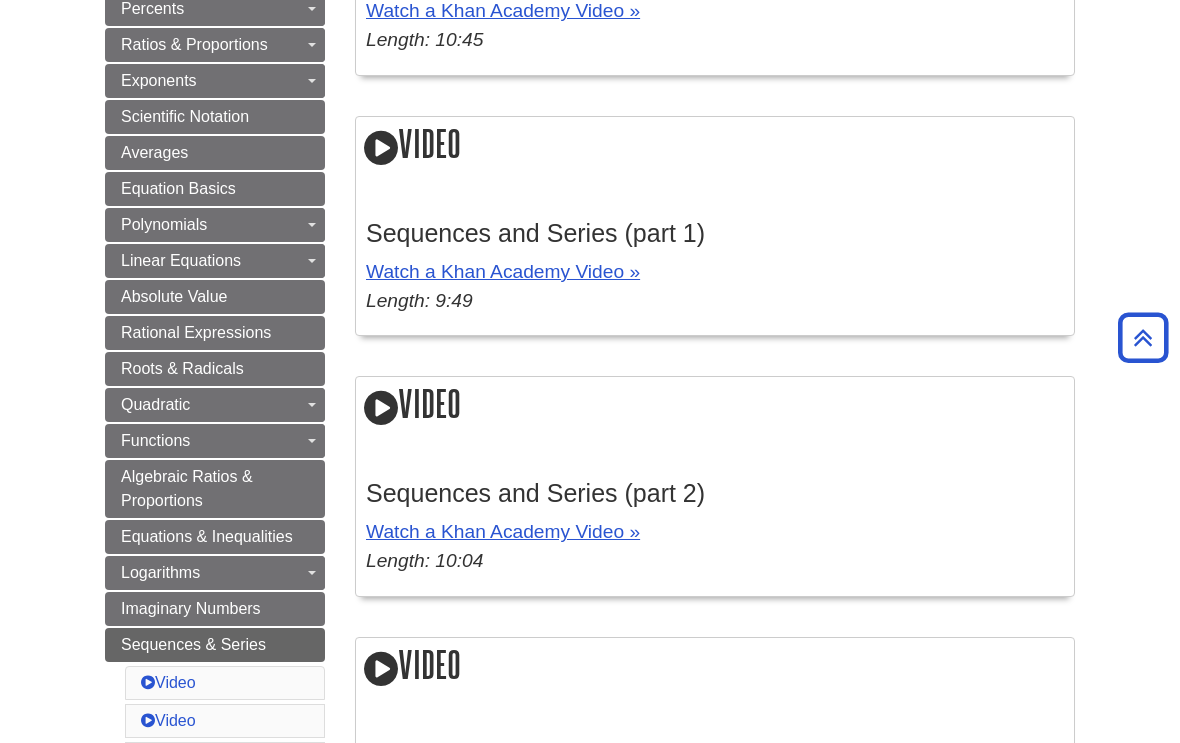 scroll, scrollTop: 509, scrollLeft: 0, axis: vertical 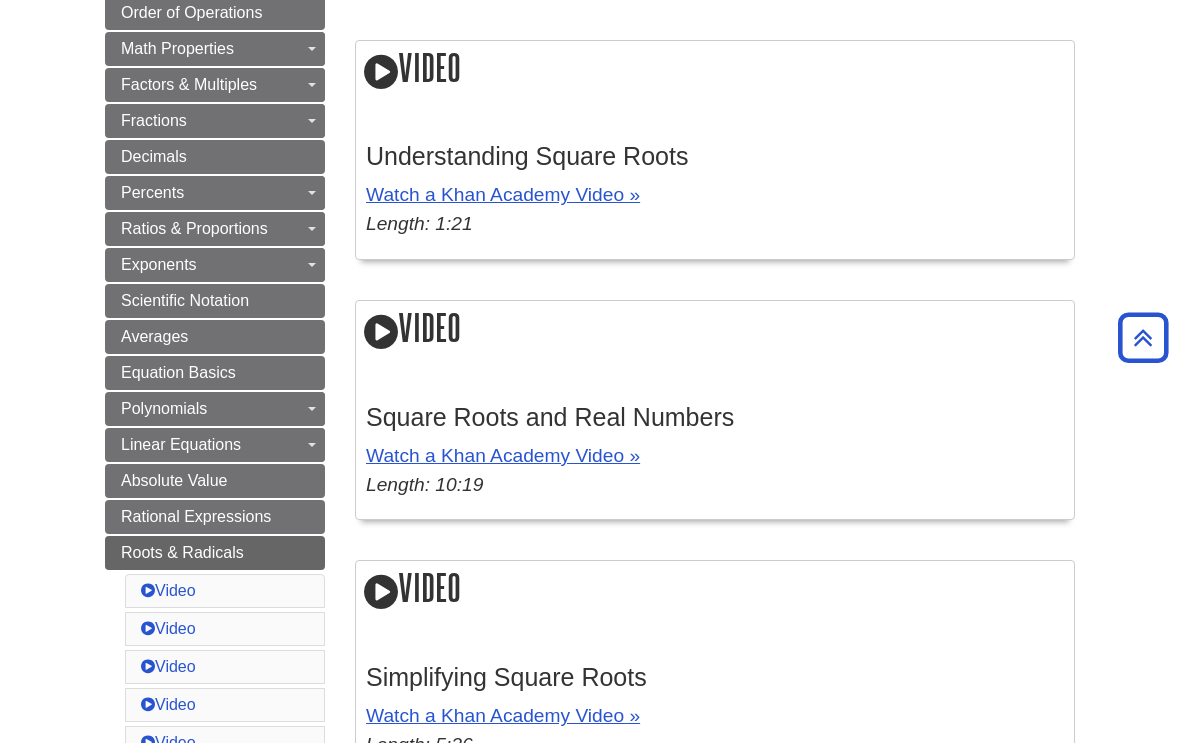 click on "Exponents" at bounding box center (215, 265) 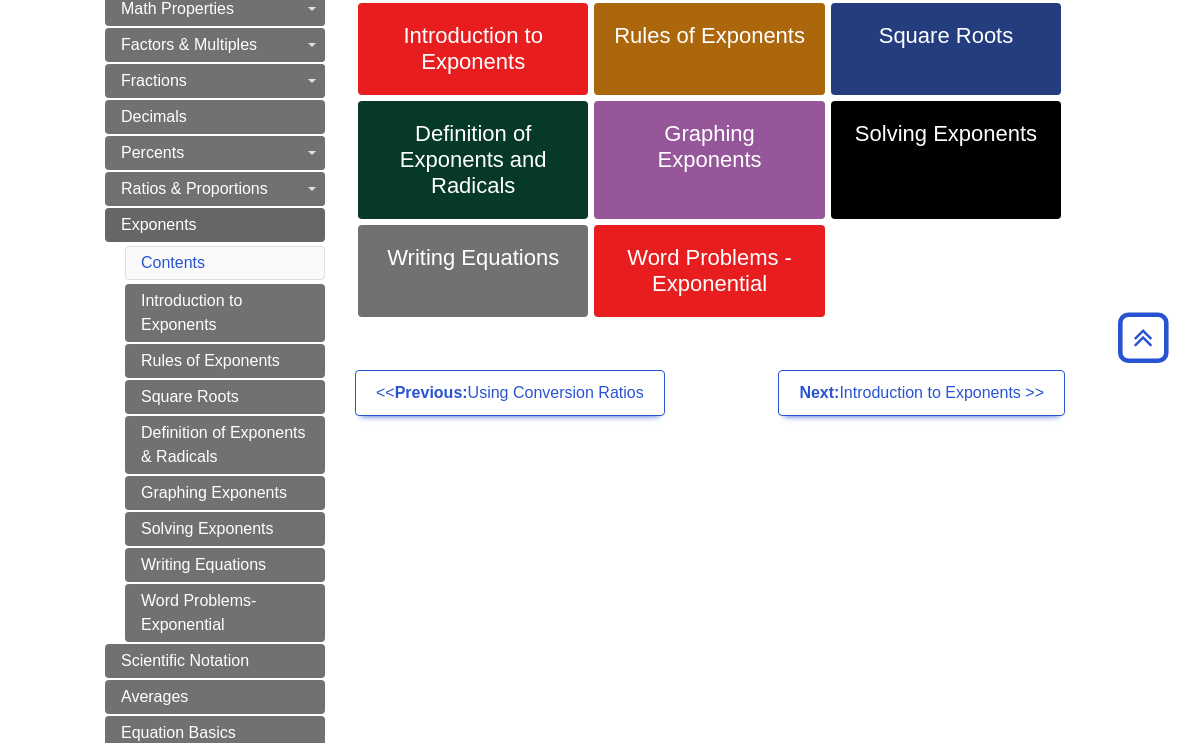 scroll, scrollTop: 364, scrollLeft: 0, axis: vertical 